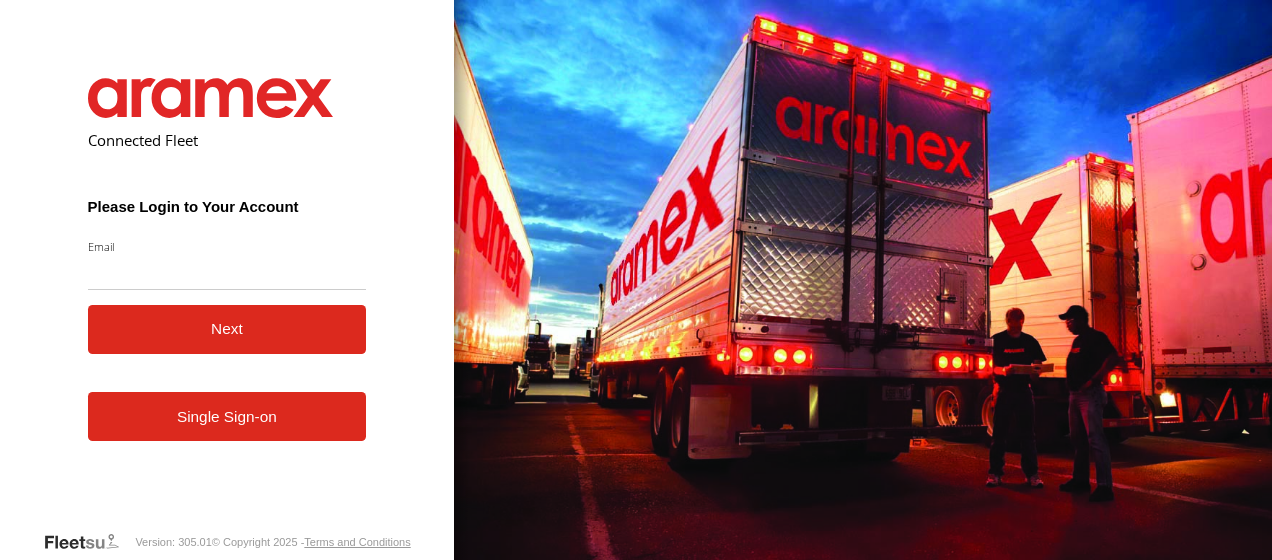 scroll, scrollTop: 0, scrollLeft: 0, axis: both 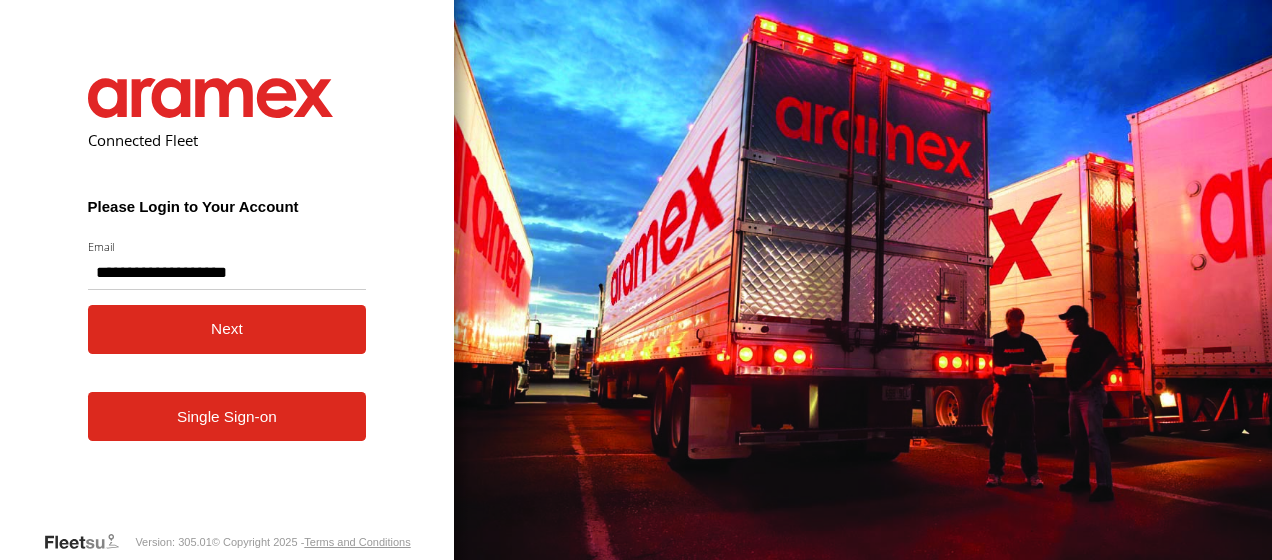 click on "Next" at bounding box center [227, 329] 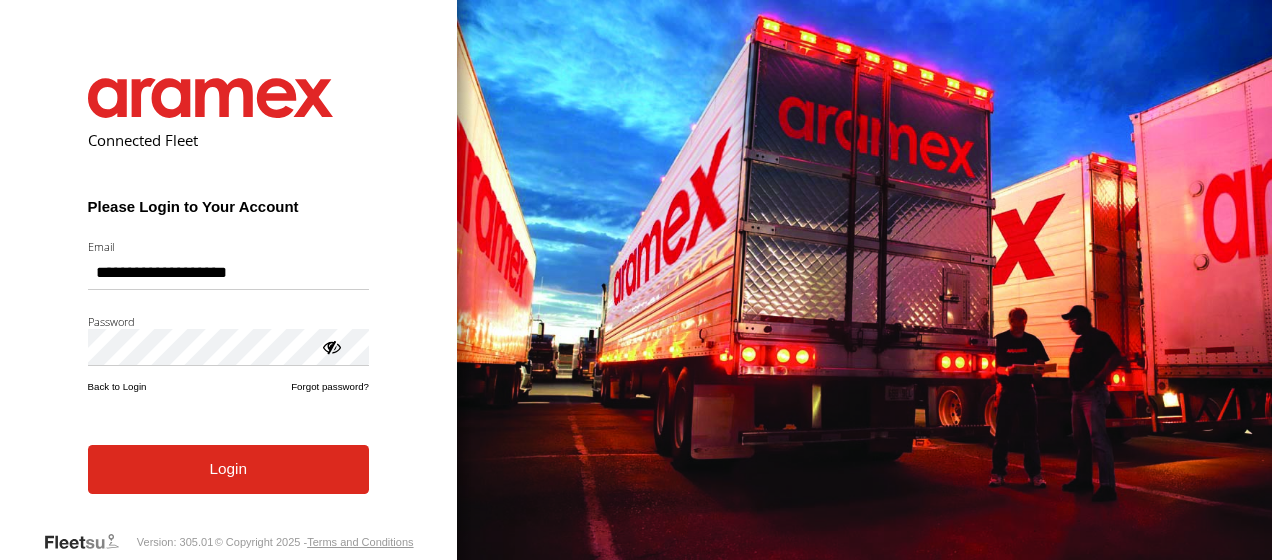 scroll, scrollTop: 0, scrollLeft: 0, axis: both 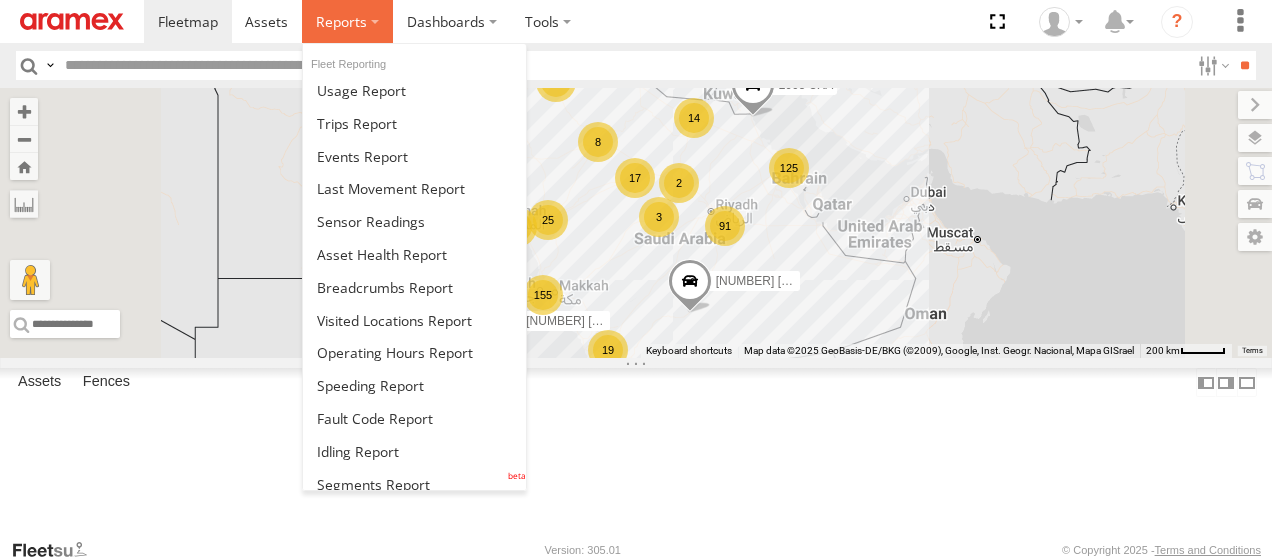 click at bounding box center [347, 21] 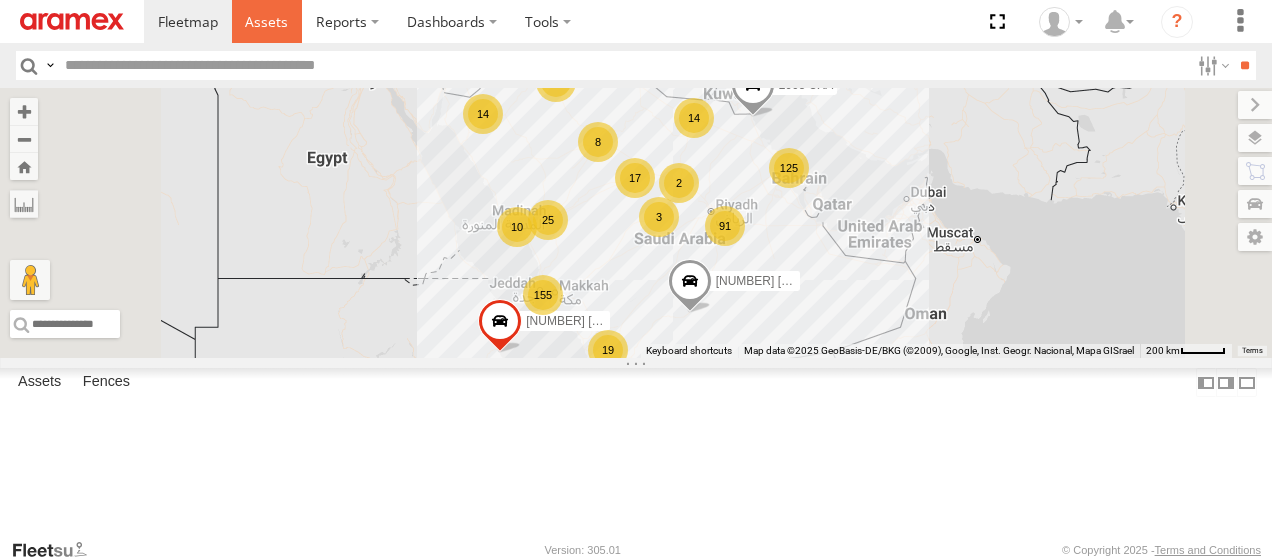 click at bounding box center [267, 21] 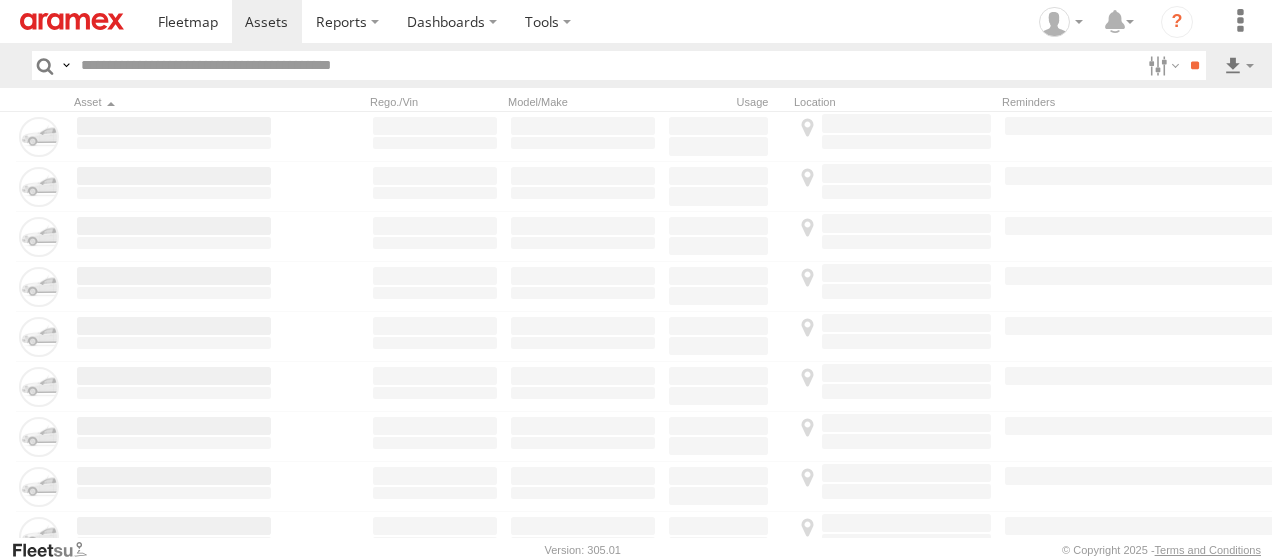 scroll, scrollTop: 0, scrollLeft: 0, axis: both 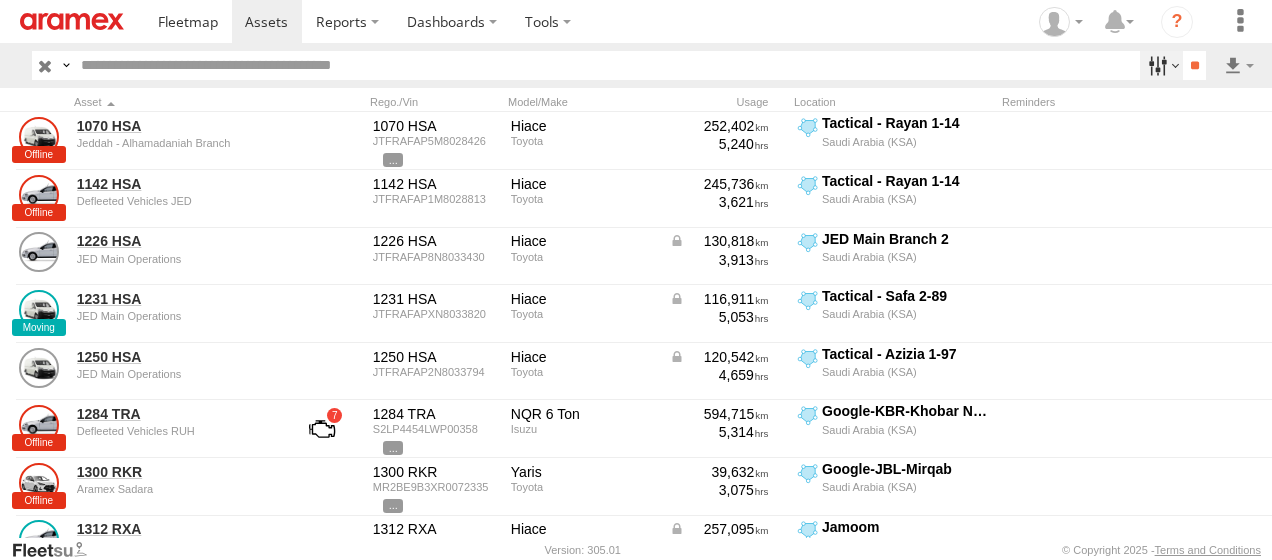 click at bounding box center (1161, 65) 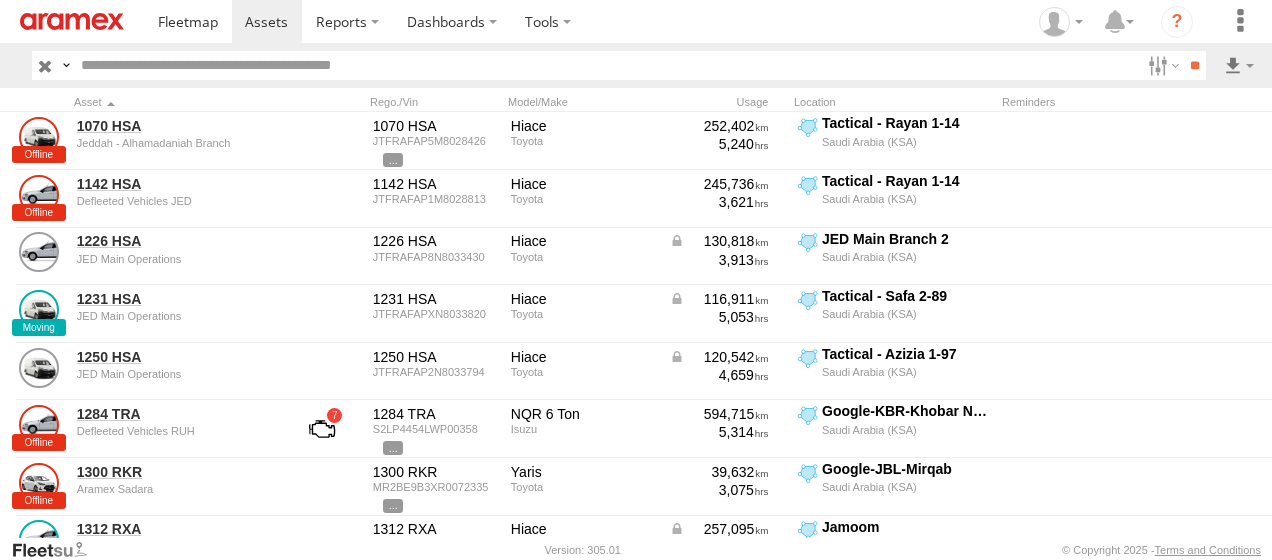 click on "Review" at bounding box center [0, 0] 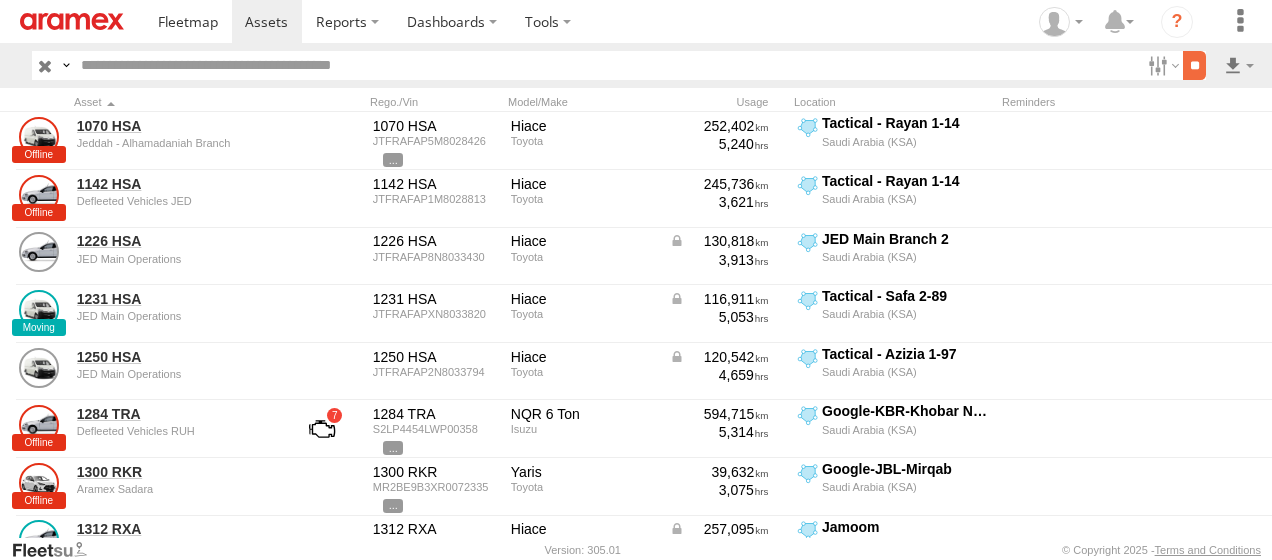 click on "**" at bounding box center (1194, 65) 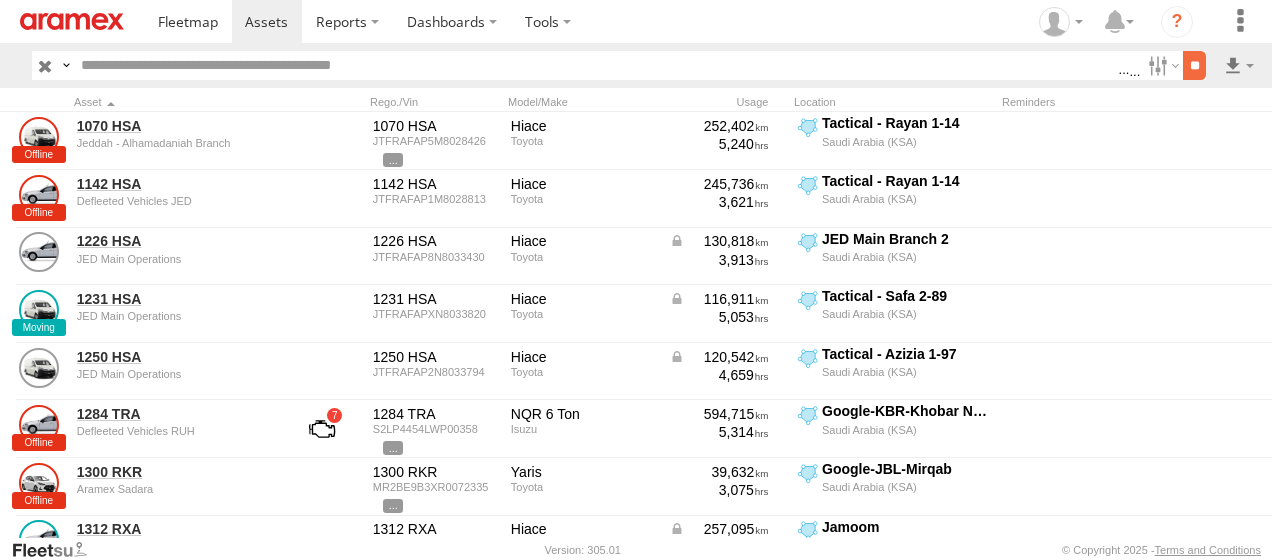 scroll, scrollTop: 0, scrollLeft: 0, axis: both 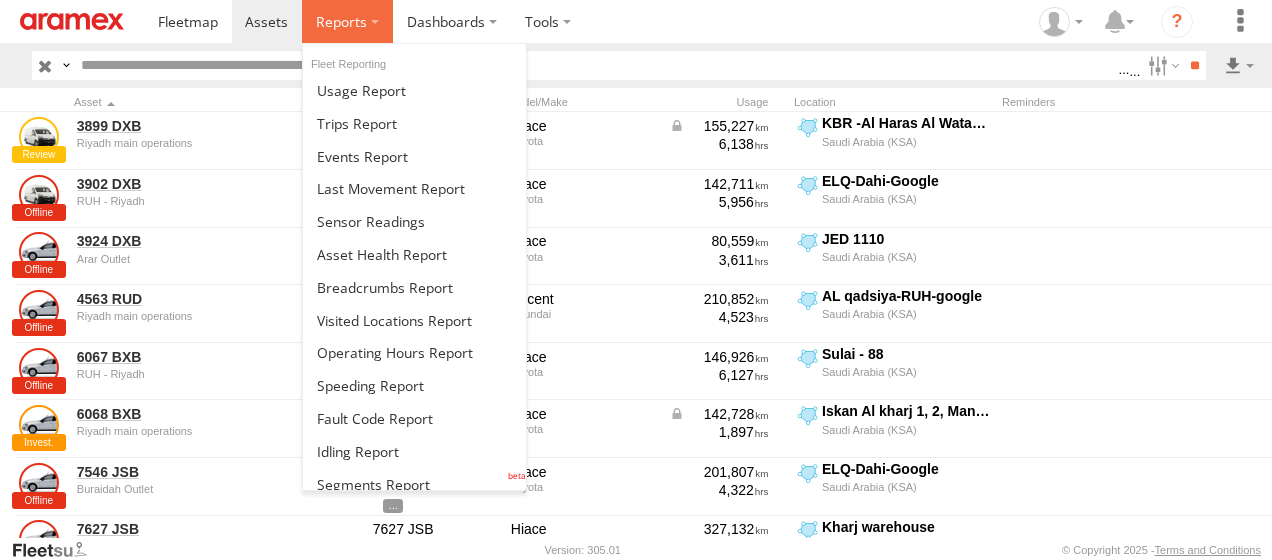 click at bounding box center (347, 21) 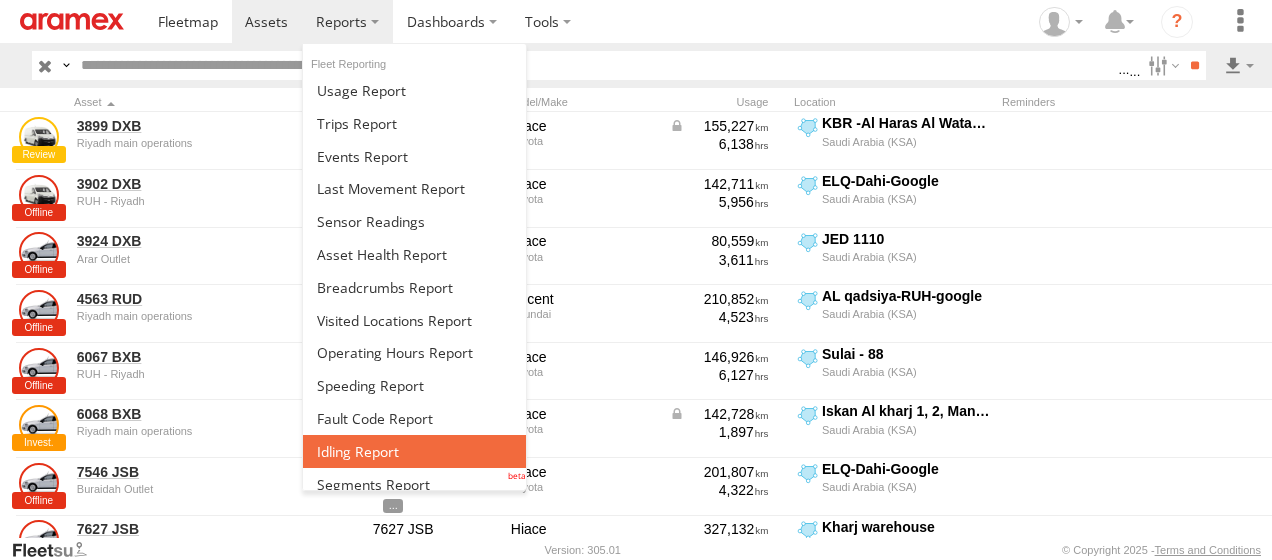 click at bounding box center [358, 451] 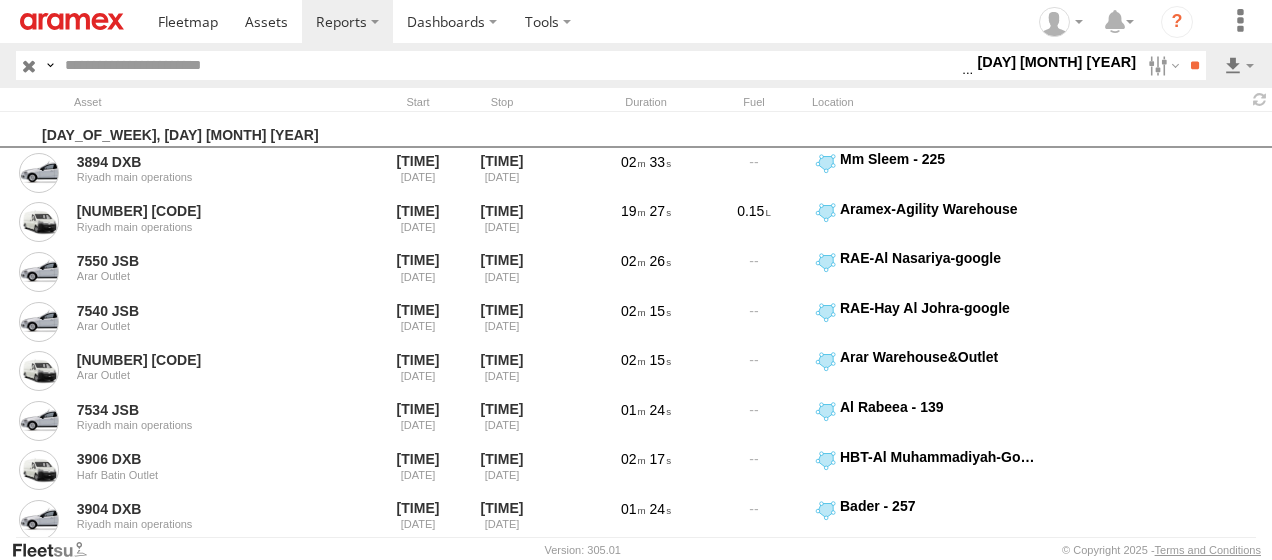 scroll, scrollTop: 0, scrollLeft: 0, axis: both 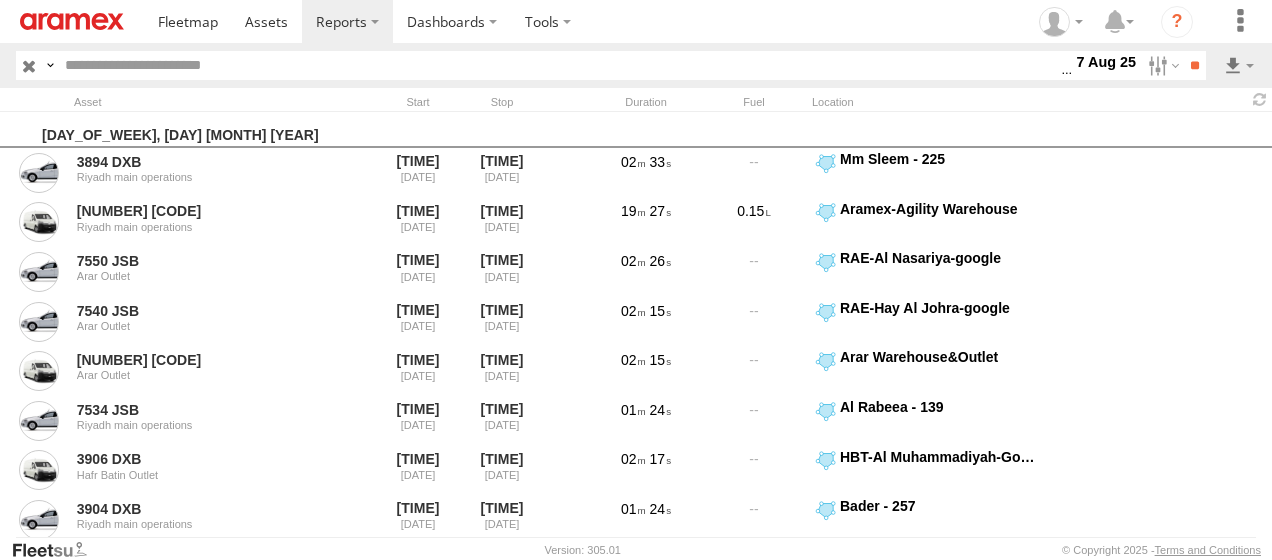 click at bounding box center [0, 0] 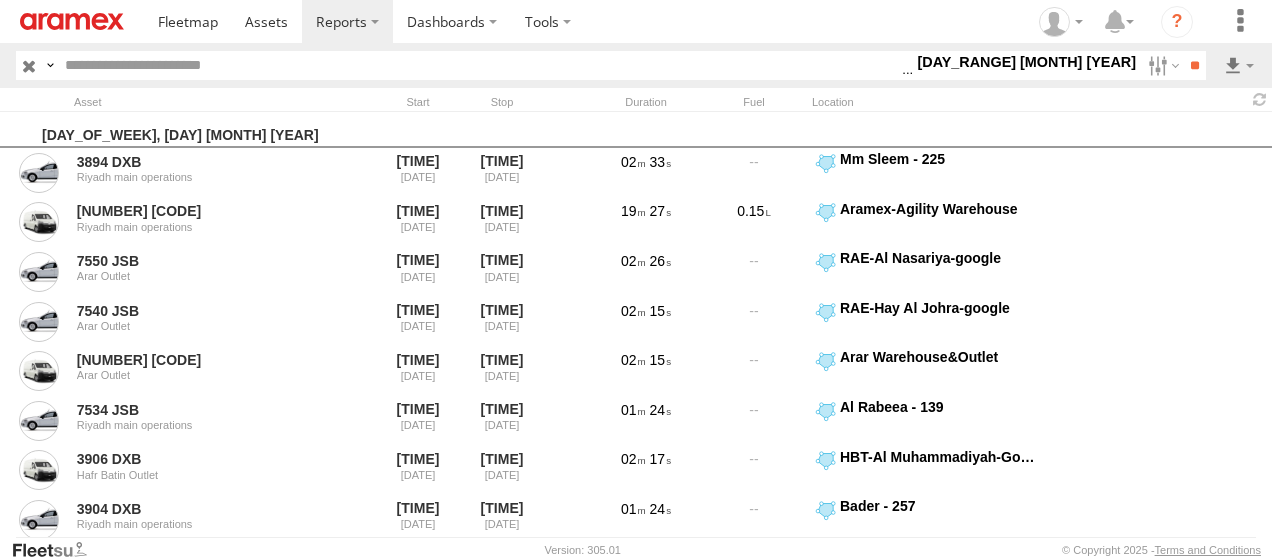 click on "> 10min" at bounding box center (0, 0) 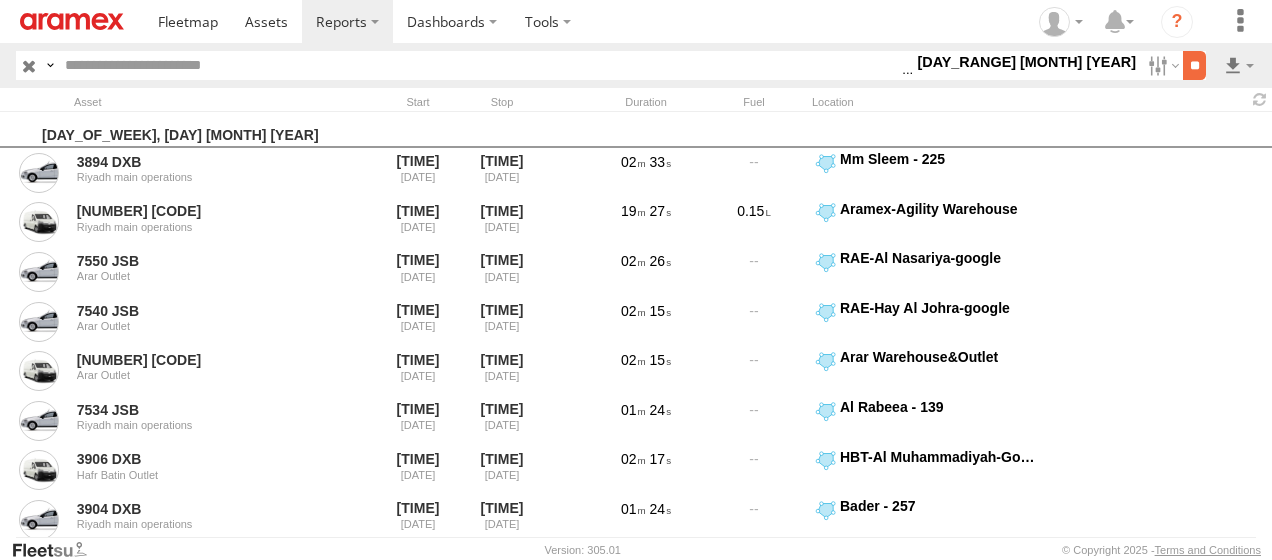 click on "**" at bounding box center [1194, 65] 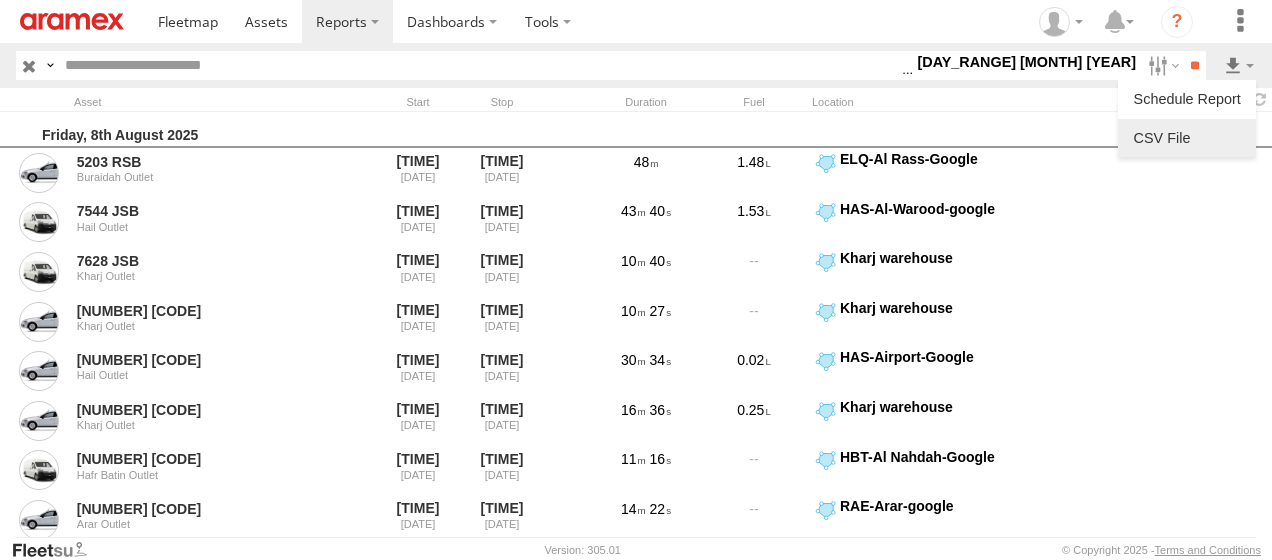 click at bounding box center [1187, 138] 